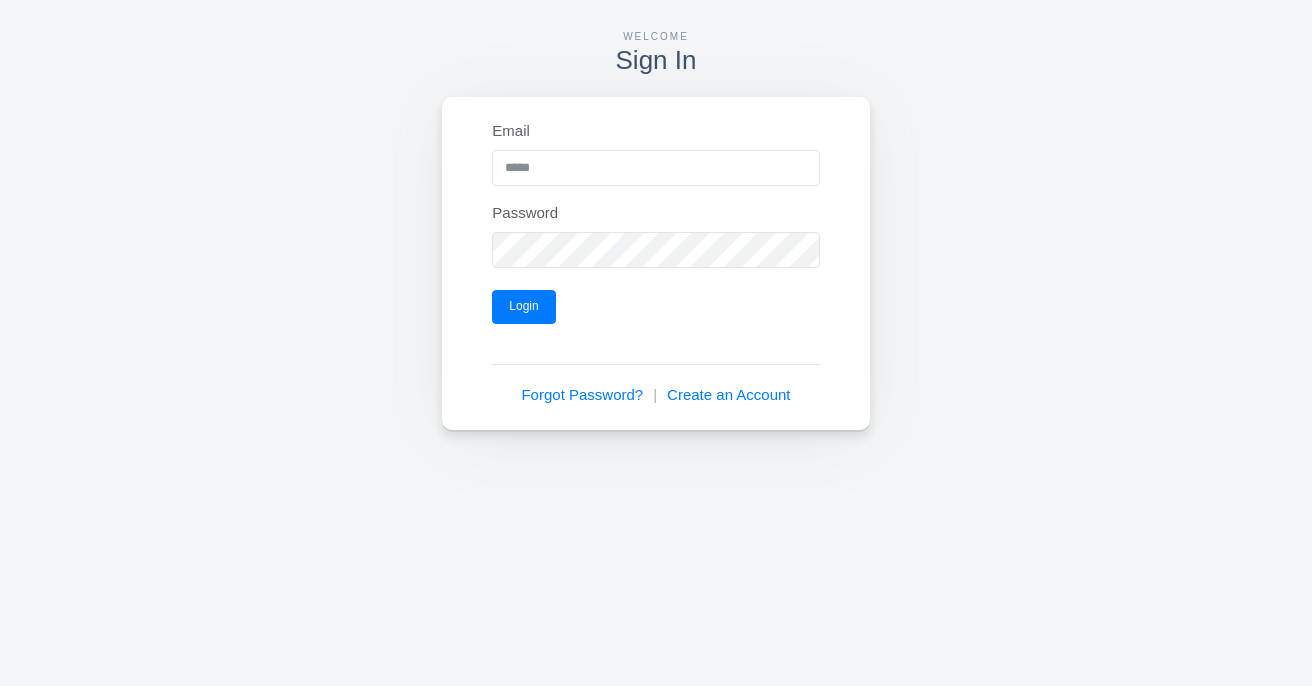 scroll, scrollTop: 0, scrollLeft: 0, axis: both 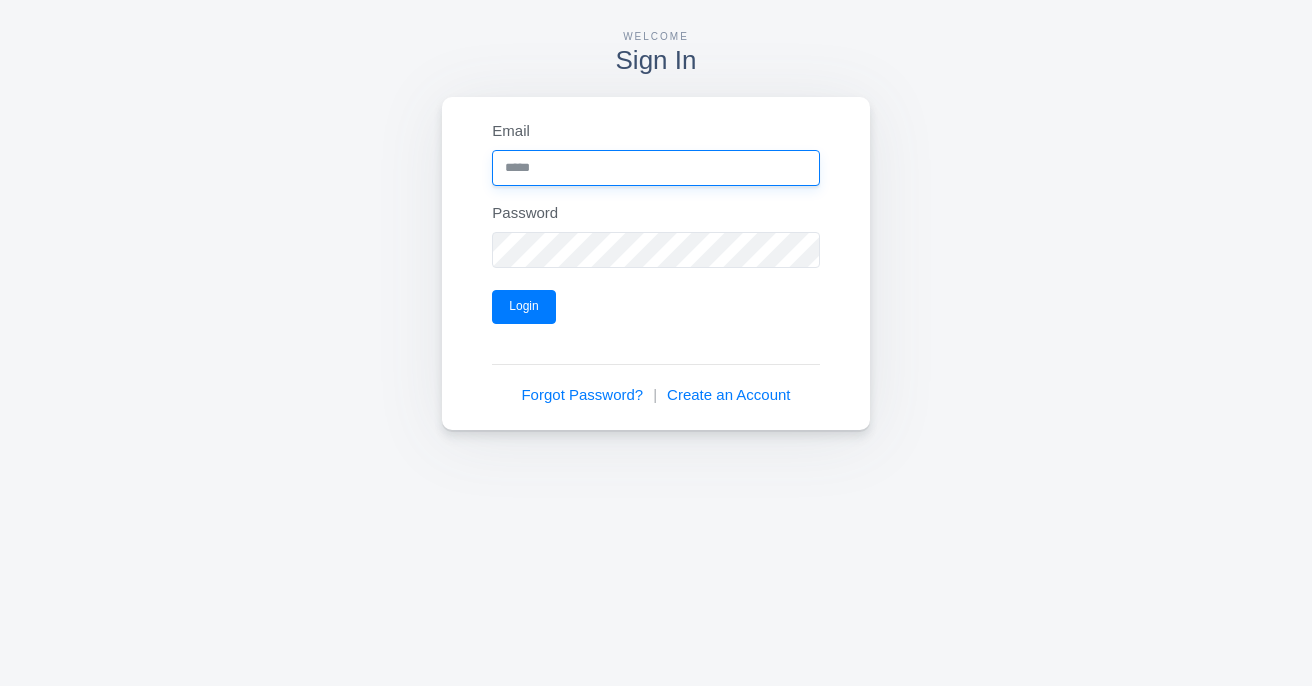 click on "Email" at bounding box center [655, 168] 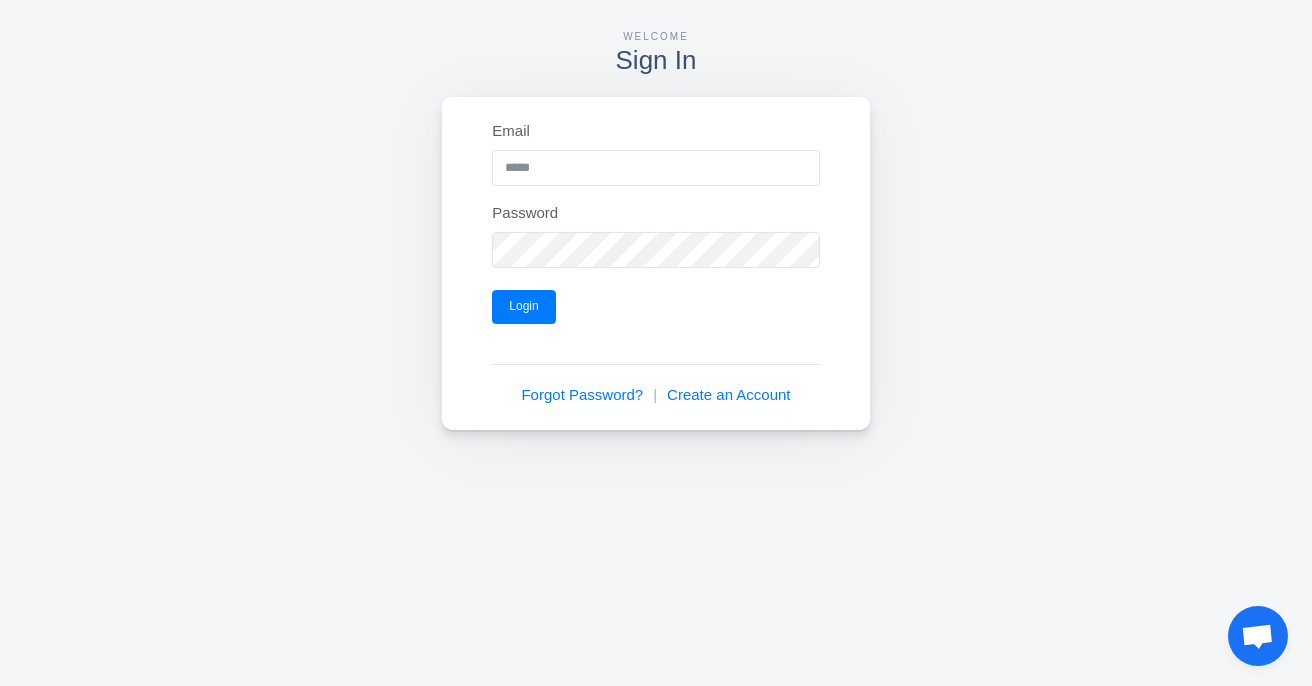 click at bounding box center (228, 48) 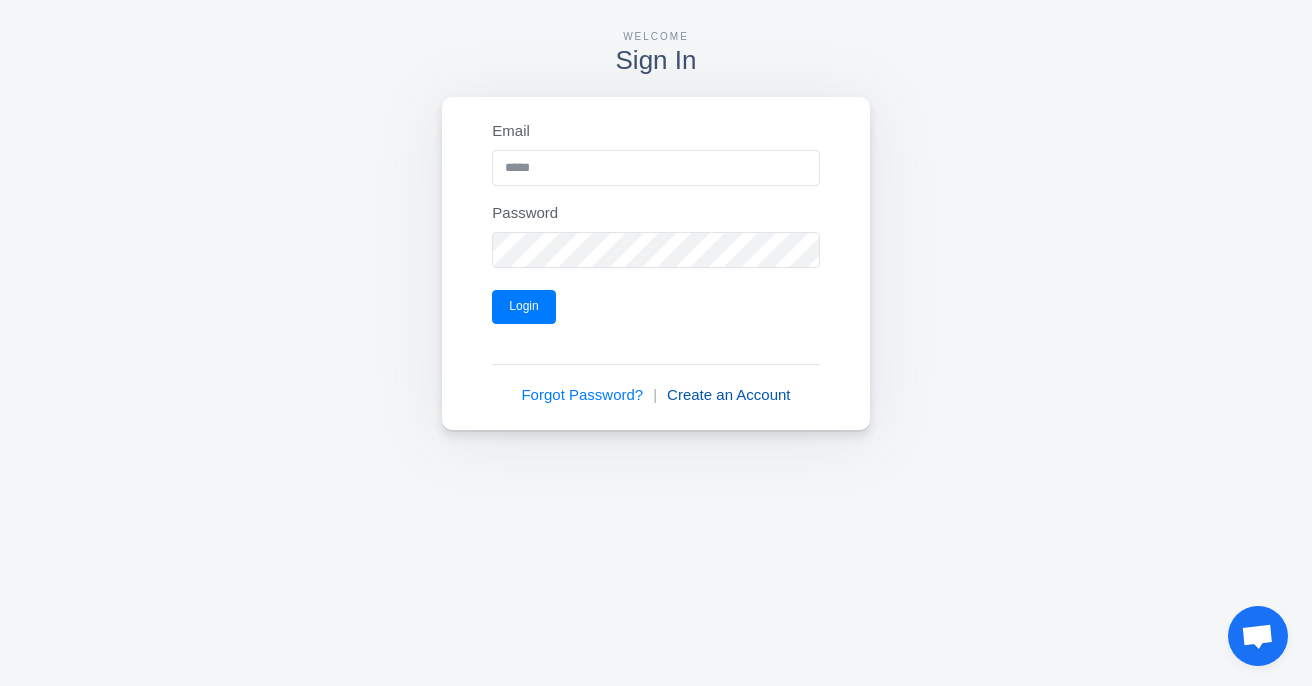 click on "Create an Account" at bounding box center [728, 395] 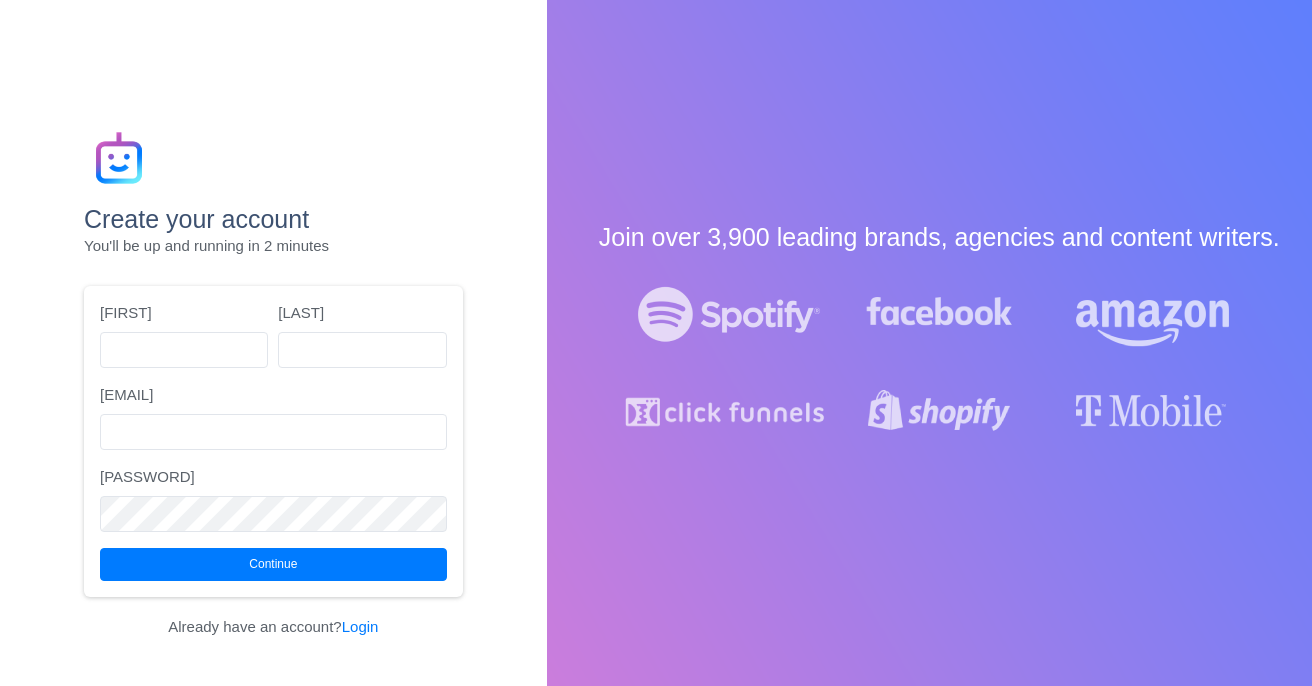 scroll, scrollTop: 0, scrollLeft: 0, axis: both 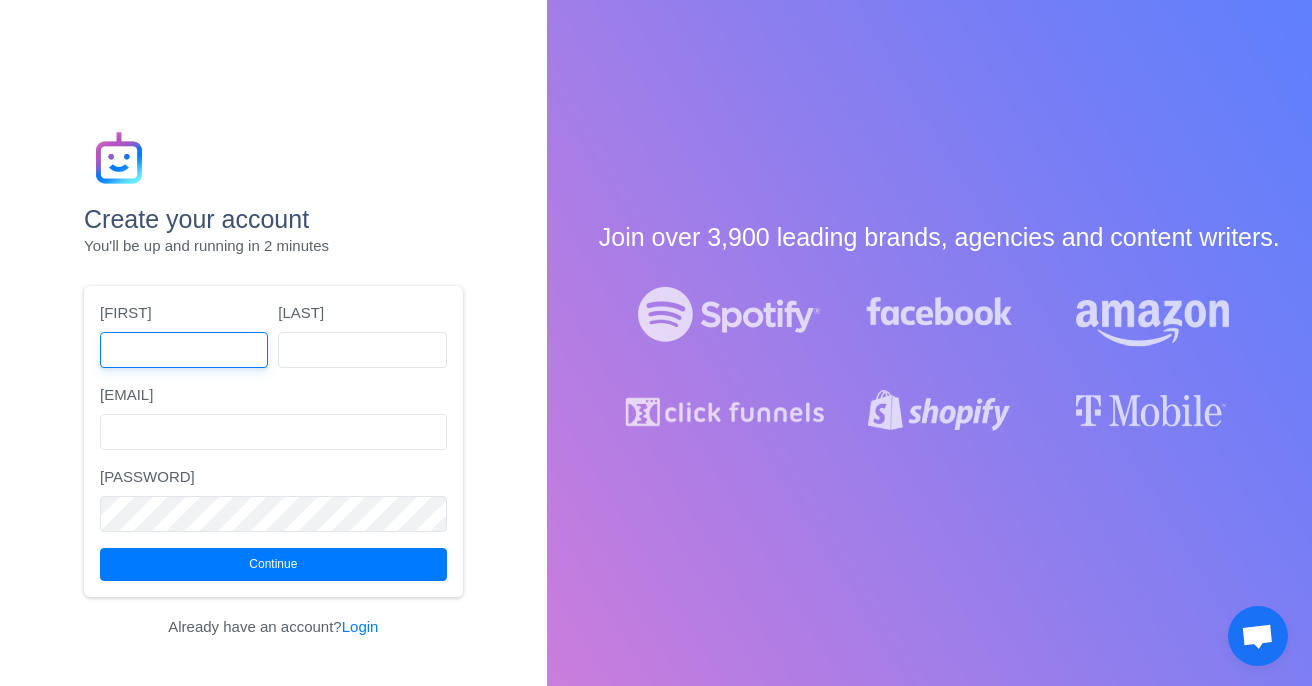 click at bounding box center [184, 350] 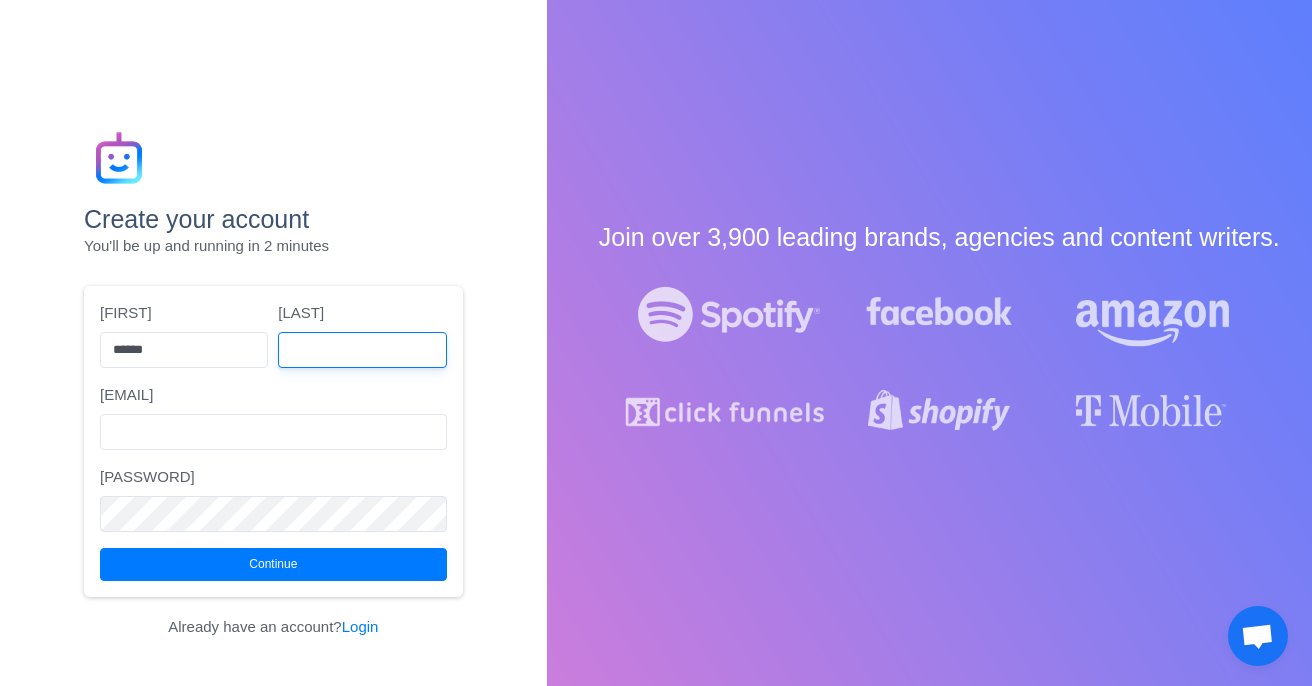 click at bounding box center [362, 350] 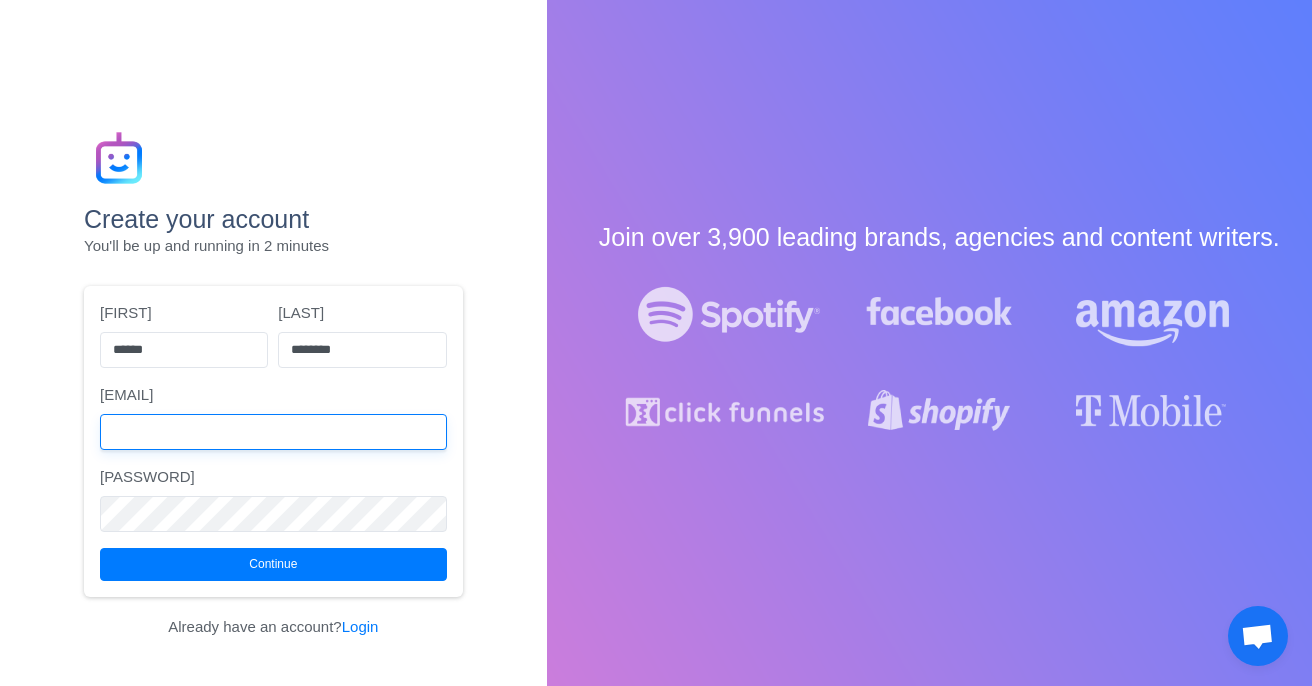 click on "Work Email" at bounding box center (273, 432) 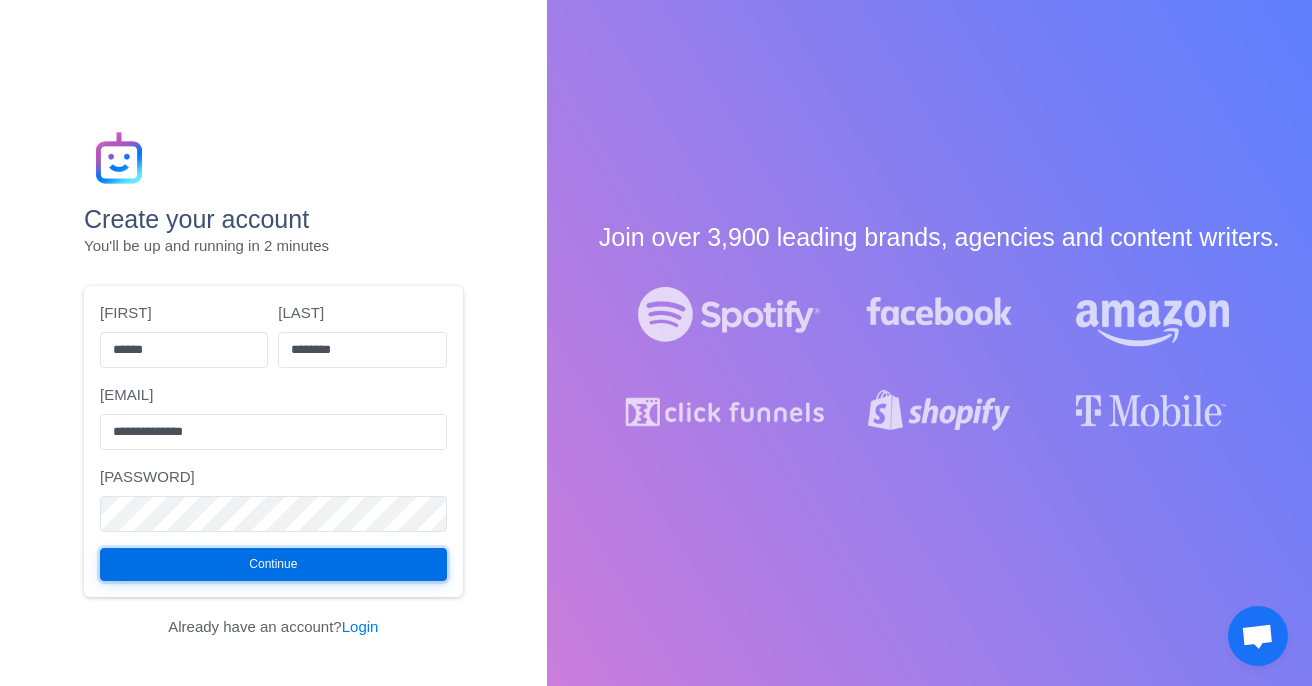 click on "Continue" at bounding box center [273, 565] 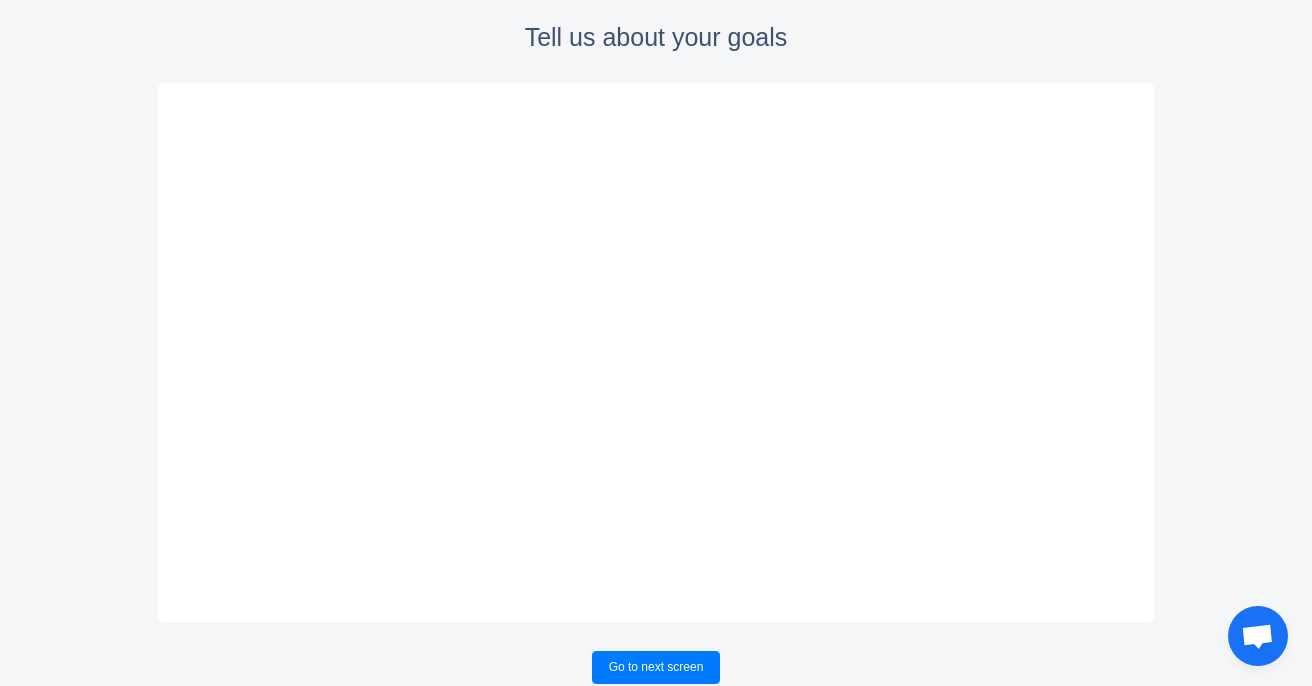 scroll, scrollTop: 117, scrollLeft: 0, axis: vertical 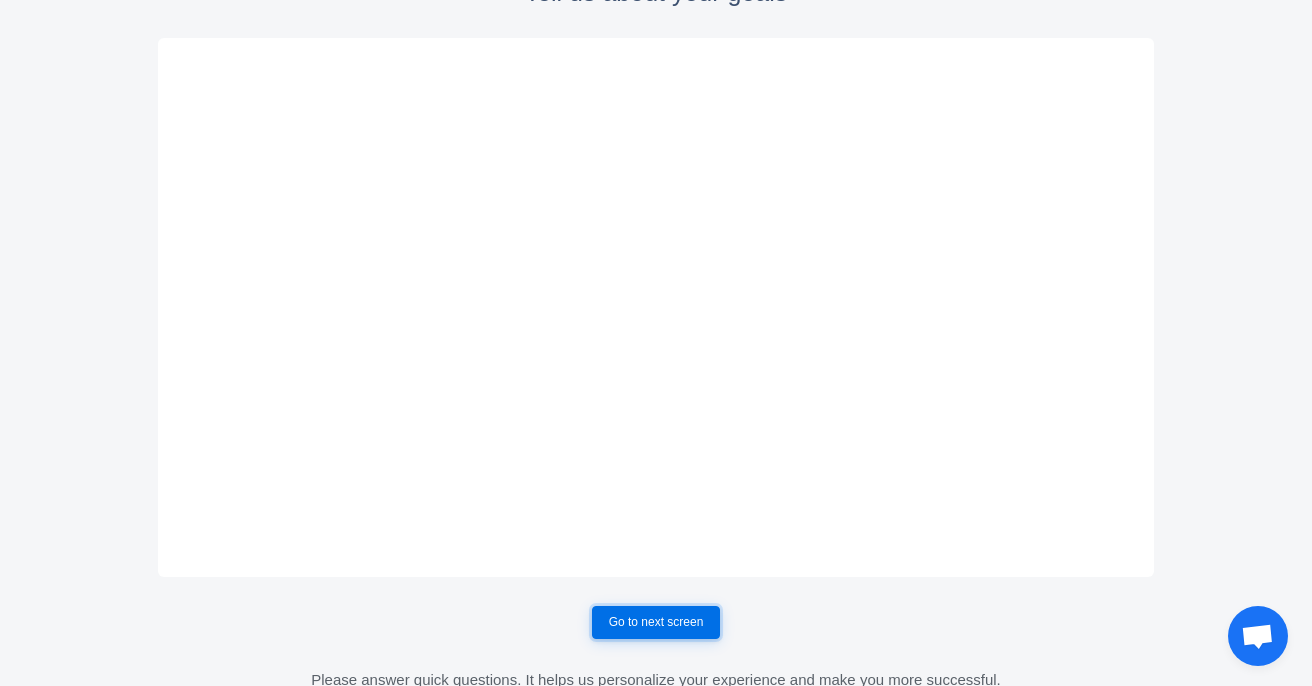 click on "Go to next screen" at bounding box center [656, 623] 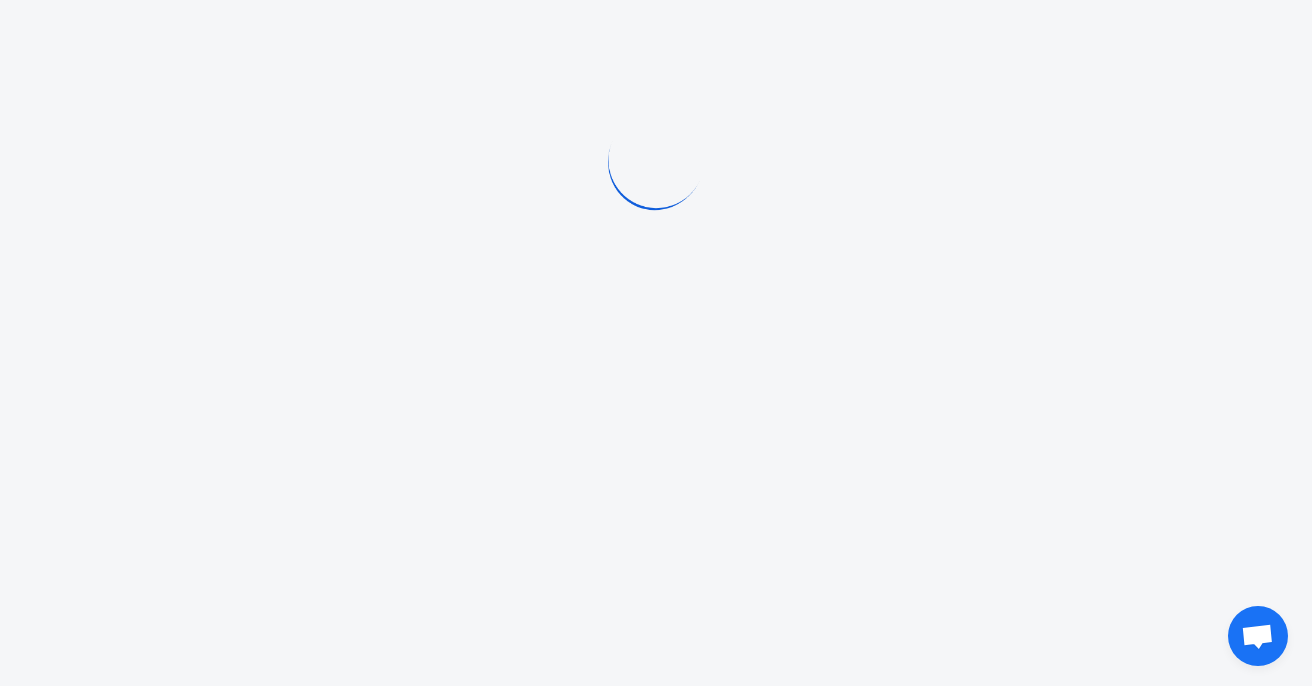 scroll, scrollTop: 0, scrollLeft: 0, axis: both 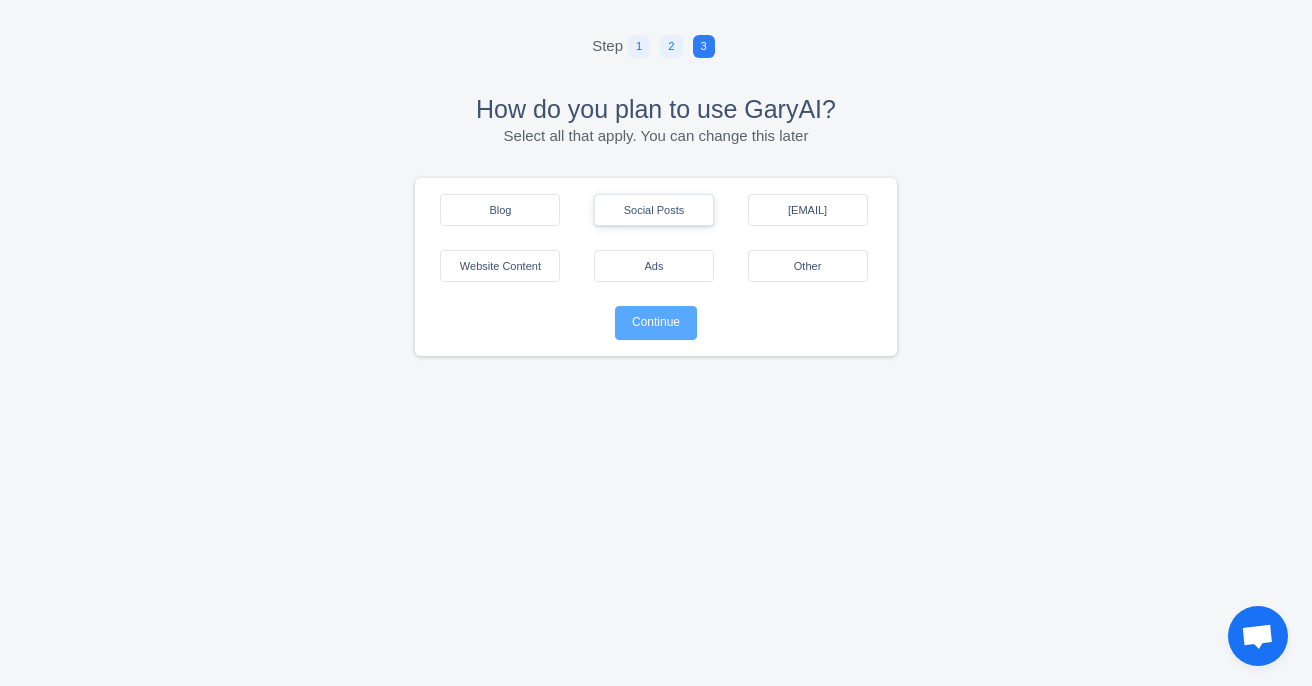 click on "Social Posts" at bounding box center [500, 210] 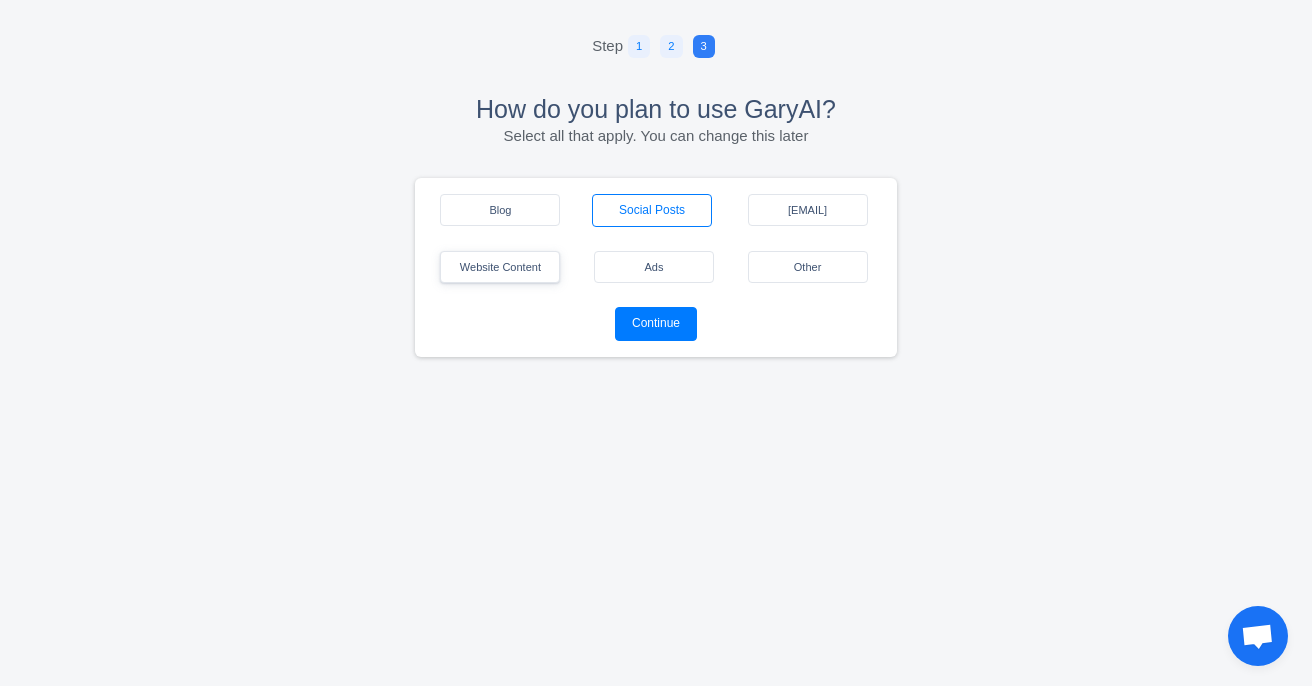 click on "Website Content" at bounding box center [500, 210] 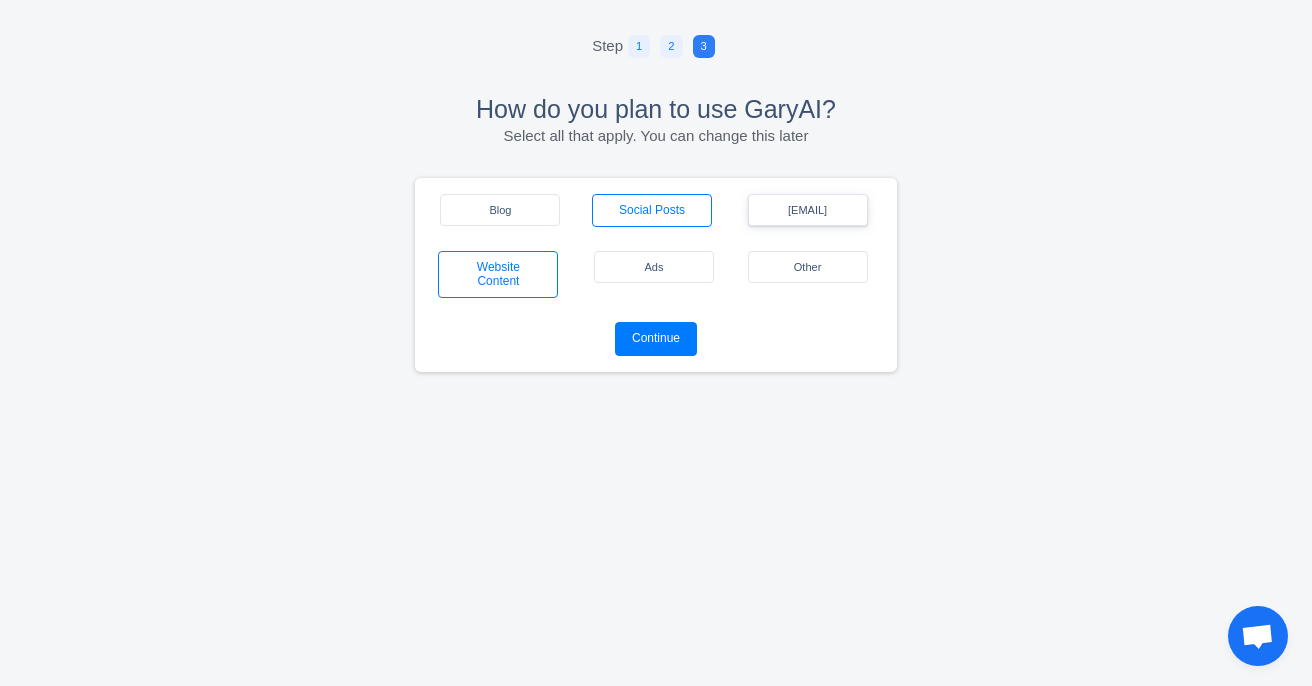 click on "Email" at bounding box center (500, 210) 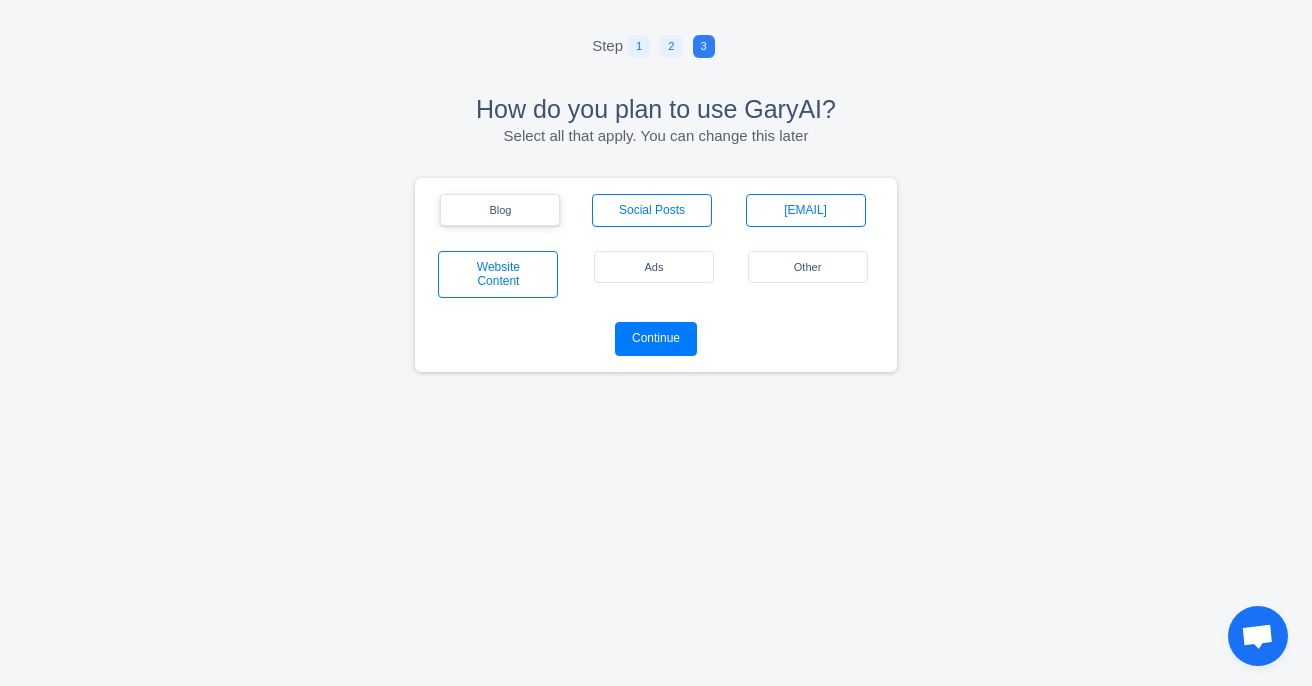 click on "Blog" at bounding box center [500, 210] 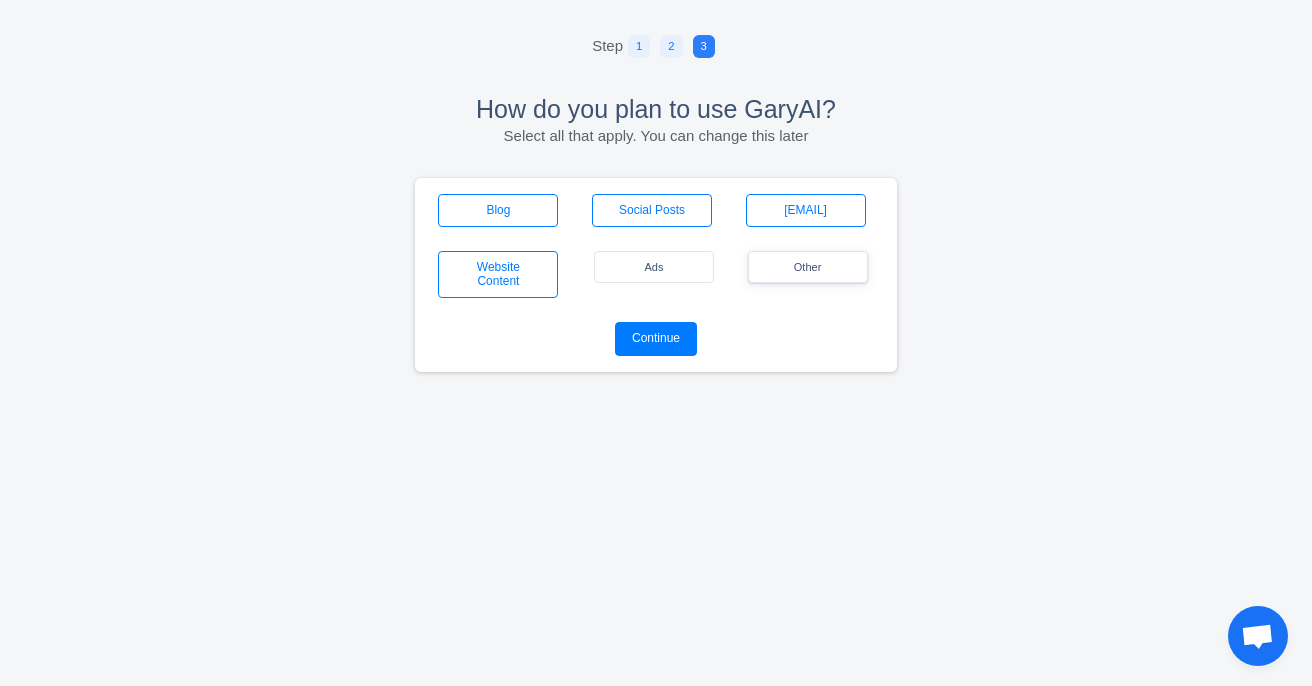 click on "Other" at bounding box center (654, 267) 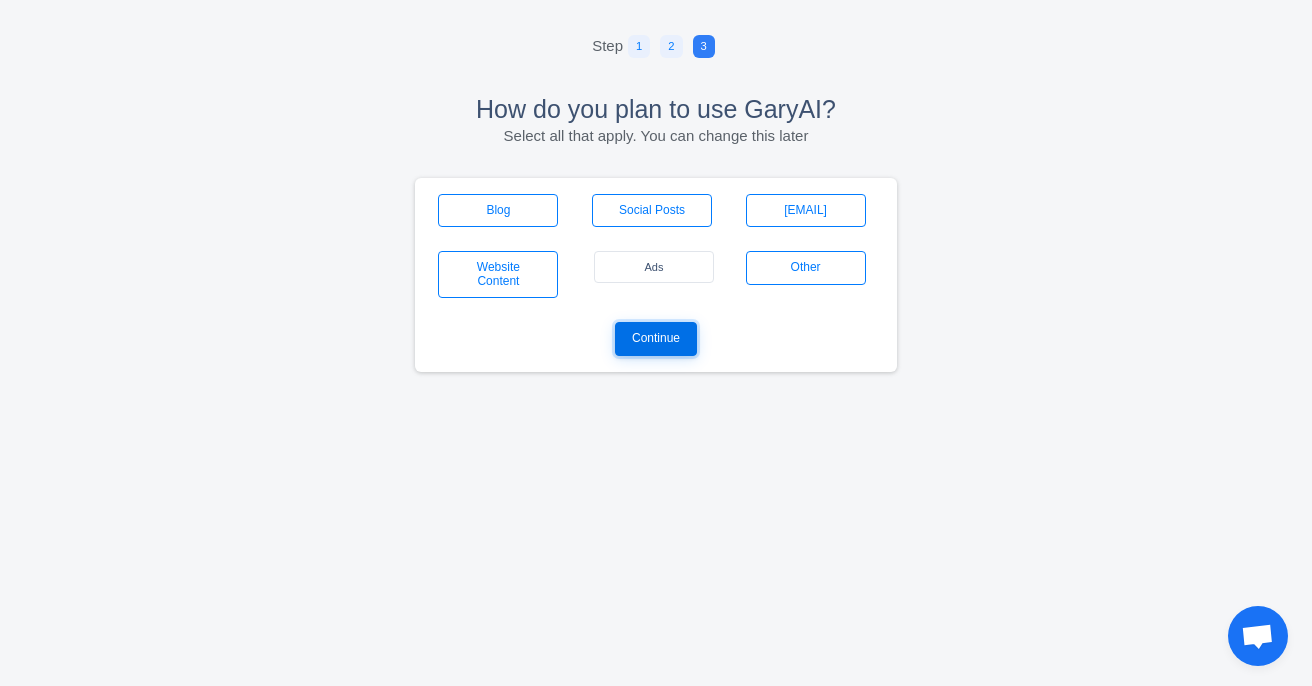 click on "Continue" at bounding box center (656, 339) 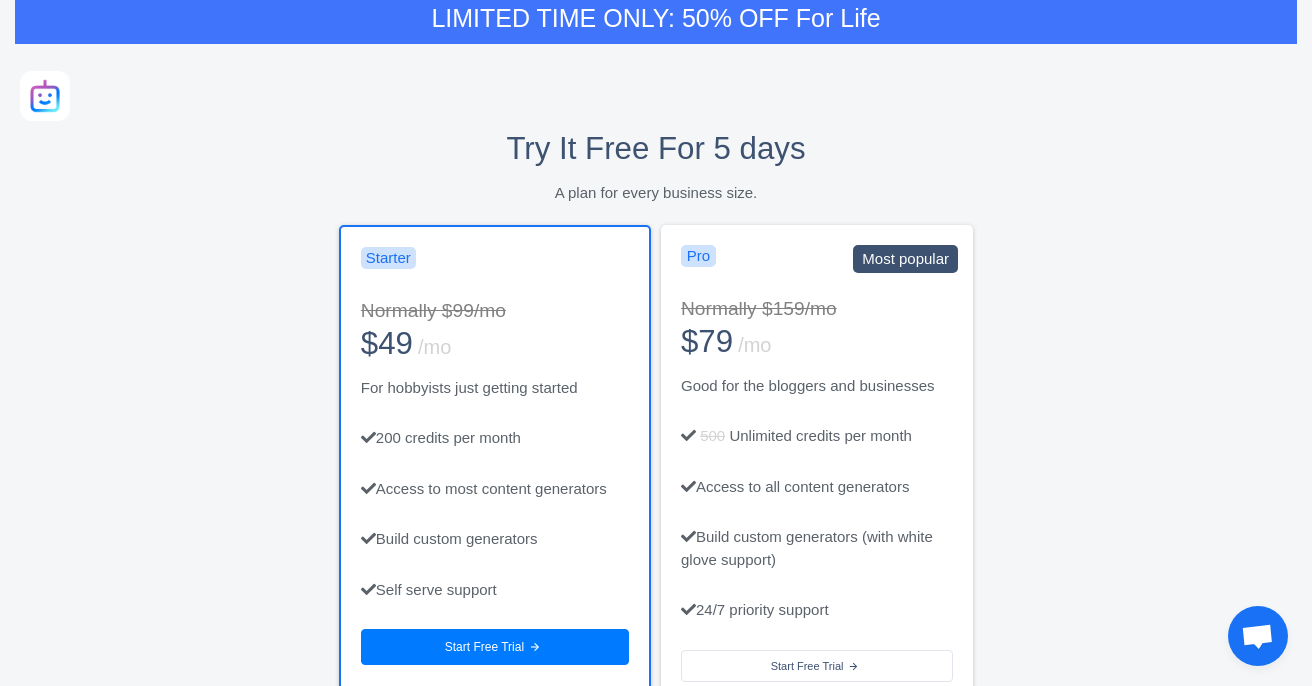 scroll, scrollTop: 0, scrollLeft: 0, axis: both 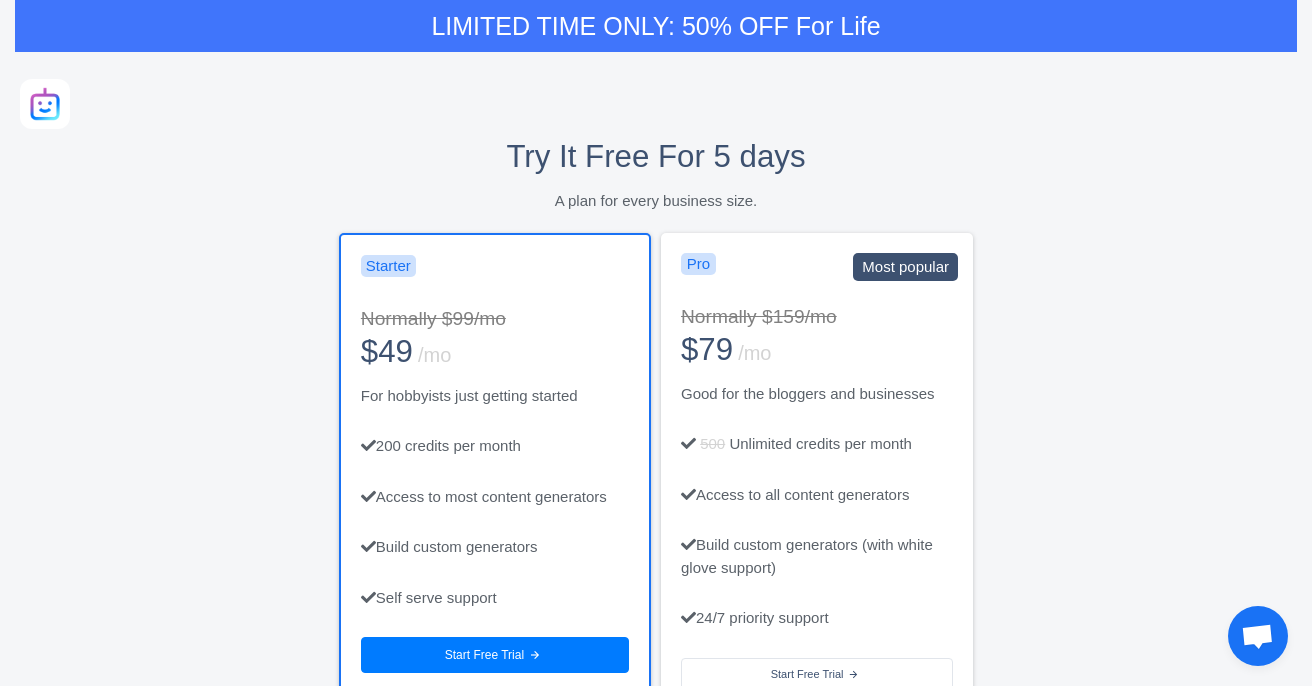click on "LIMITED TIME ONLY: 50% OFF For Life Try It Free For 5 days A plan for every business size. Starter Normally $99/mo $49 /mo For hobbyists just getting started 200 credits per month Access to most content generators Build custom generators Self serve support Start Free Trial arrow_forward Pro Most popular Normally $159/mo $79 /mo Good for the bloggers and businesses 500 Unlimited credits per month Access to all content generators Build custom generators (with white glove support) 24/7 priority support Start Free Trial arrow_forward Join 3,989 business owners, marketers and writers around the world. What customers are saying... Helps me produce incredible content faster than I ever could have on my own! Tried [NAME] out of curiosity & a love for tech… staying because WOW . In the first 3 weeks I have written about 4,000 words of ad copy, 10,000 words of articles, and last weekend was able to rewrite all of our landing page copy that is is now published. On top of the ." at bounding box center [656, 1641] 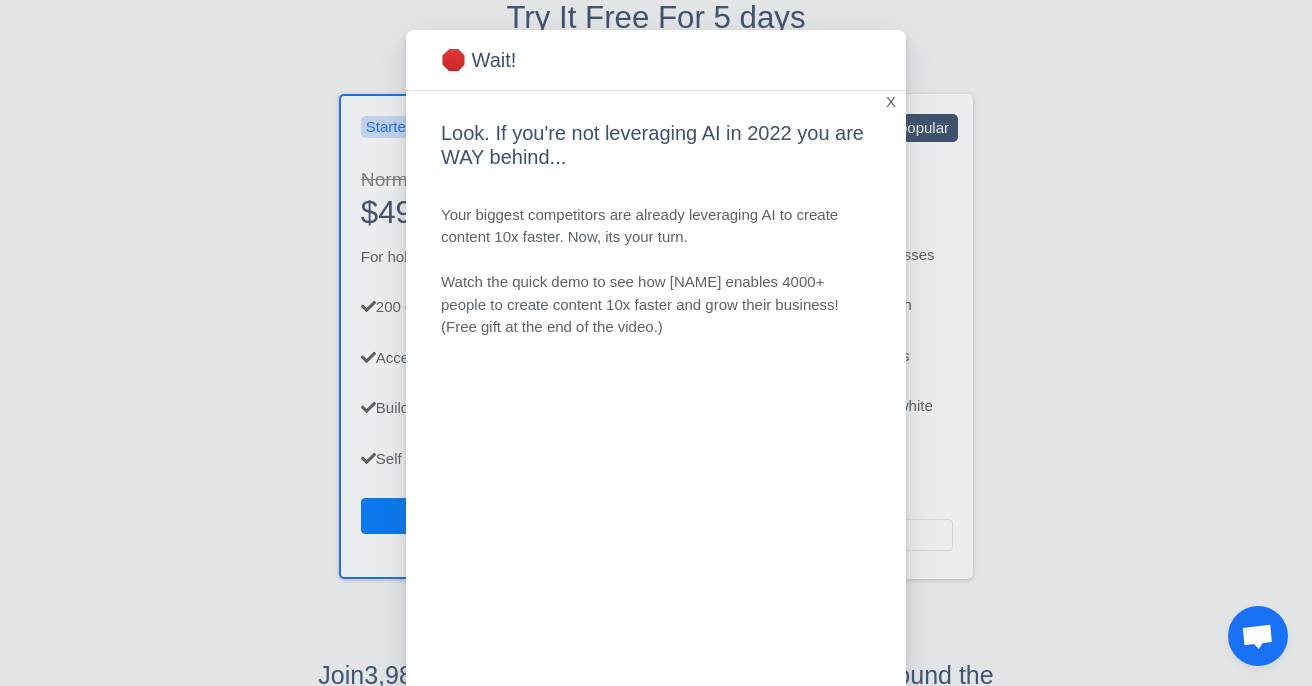 scroll, scrollTop: 138, scrollLeft: 0, axis: vertical 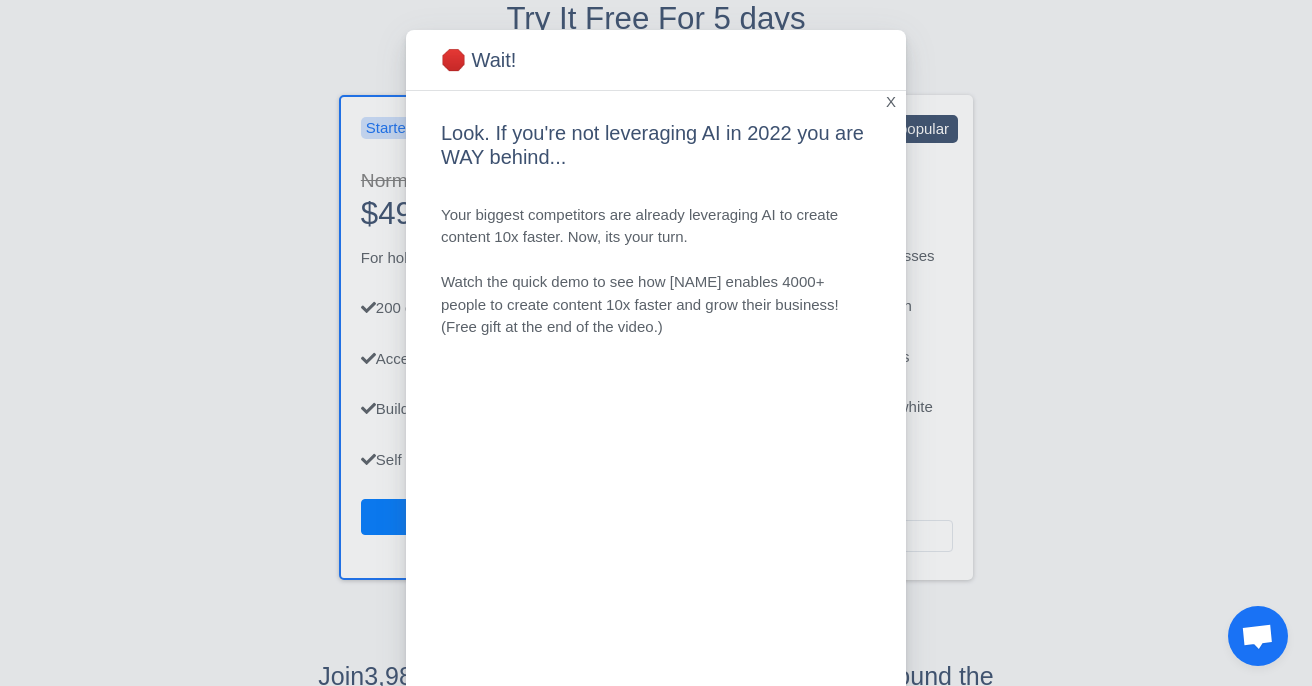 click on "X" at bounding box center [891, 102] 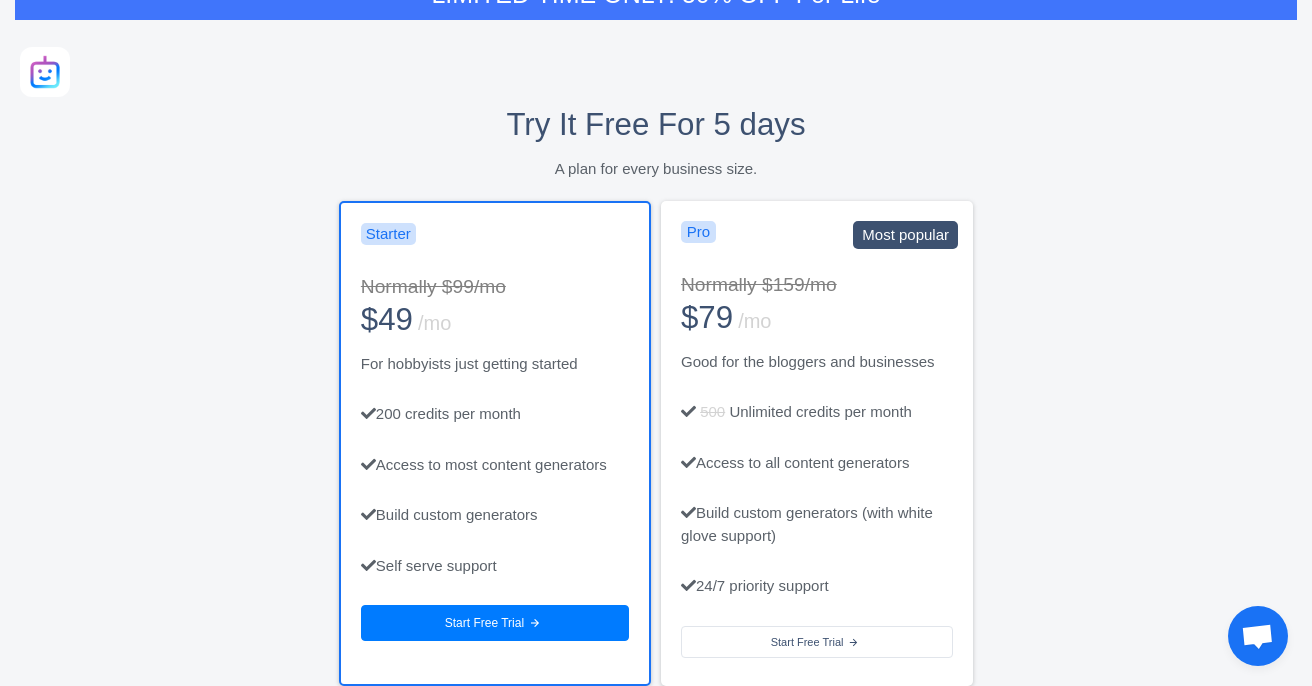 scroll, scrollTop: 0, scrollLeft: 0, axis: both 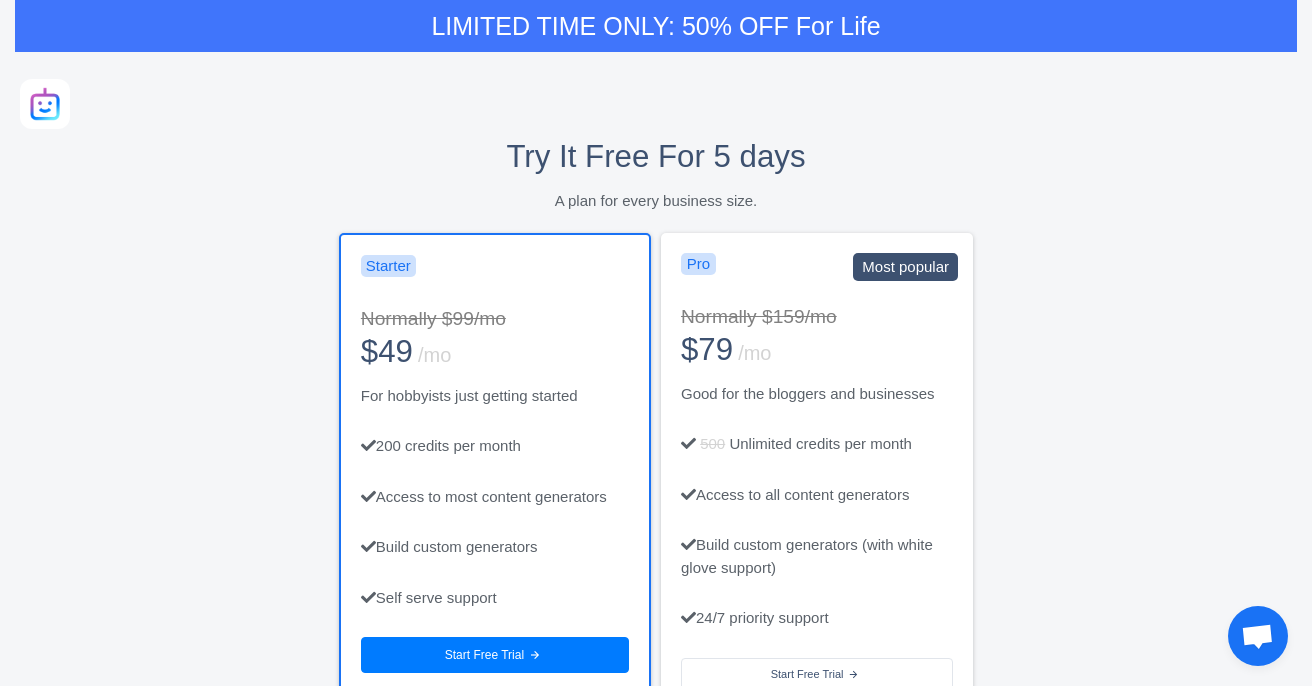 click at bounding box center (1257, 638) 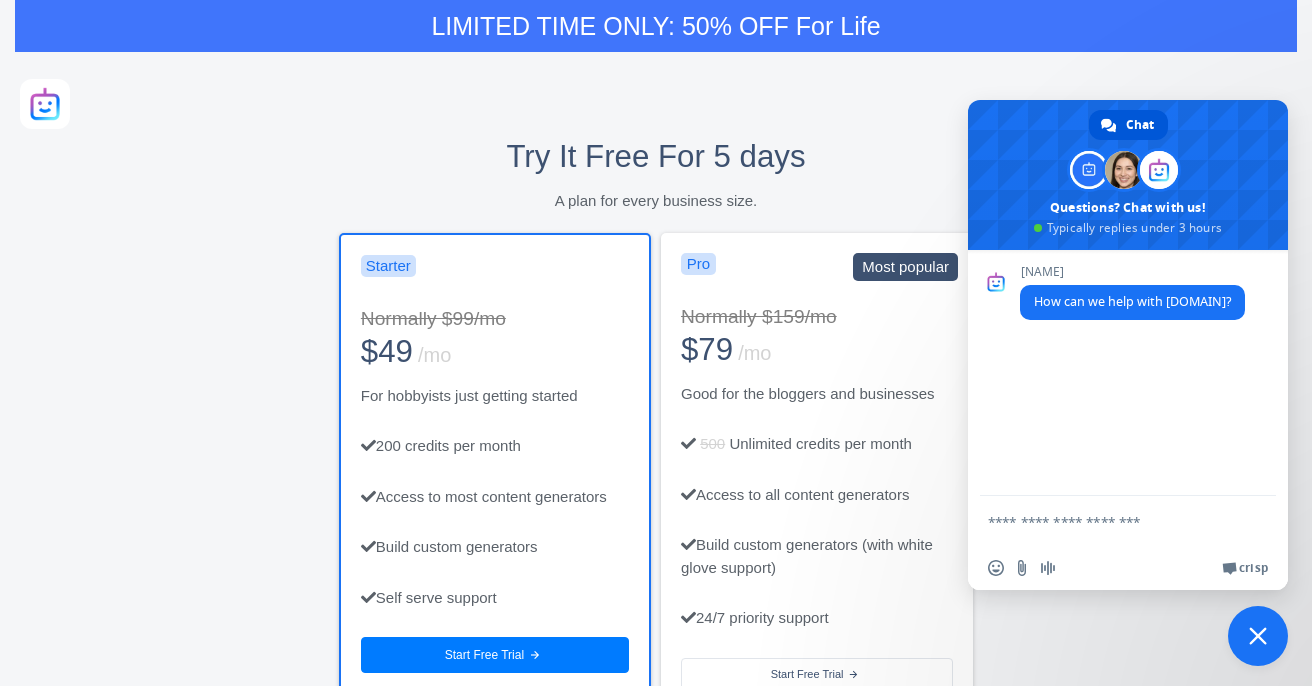 click on "LIMITED TIME ONLY: 50% OFF For Life Try It Free For 5 days A plan for every business size. Starter Normally $99/mo $49 /mo For hobbyists just getting started 200 credits per month Access to most content generators Build custom generators Self serve support Start Free Trial arrow_forward Pro Most popular Normally $159/mo $79 /mo Good for the bloggers and businesses 500 Unlimited credits per month Access to all content generators Build custom generators (with white glove support) 24/7 priority support Start Free Trial arrow_forward Join 3,989 business owners, marketers and writers around the world. What customers are saying... Helps me produce incredible content faster than I ever could have on my own! Tried [NAME] out of curiosity & a love for tech… staying because WOW . In the first 3 weeks I have written about 4,000 words of ad copy, 10,000 words of articles, and last weekend was able to rewrite all of our landing page copy that is is now published. On top of the ." at bounding box center [656, 1641] 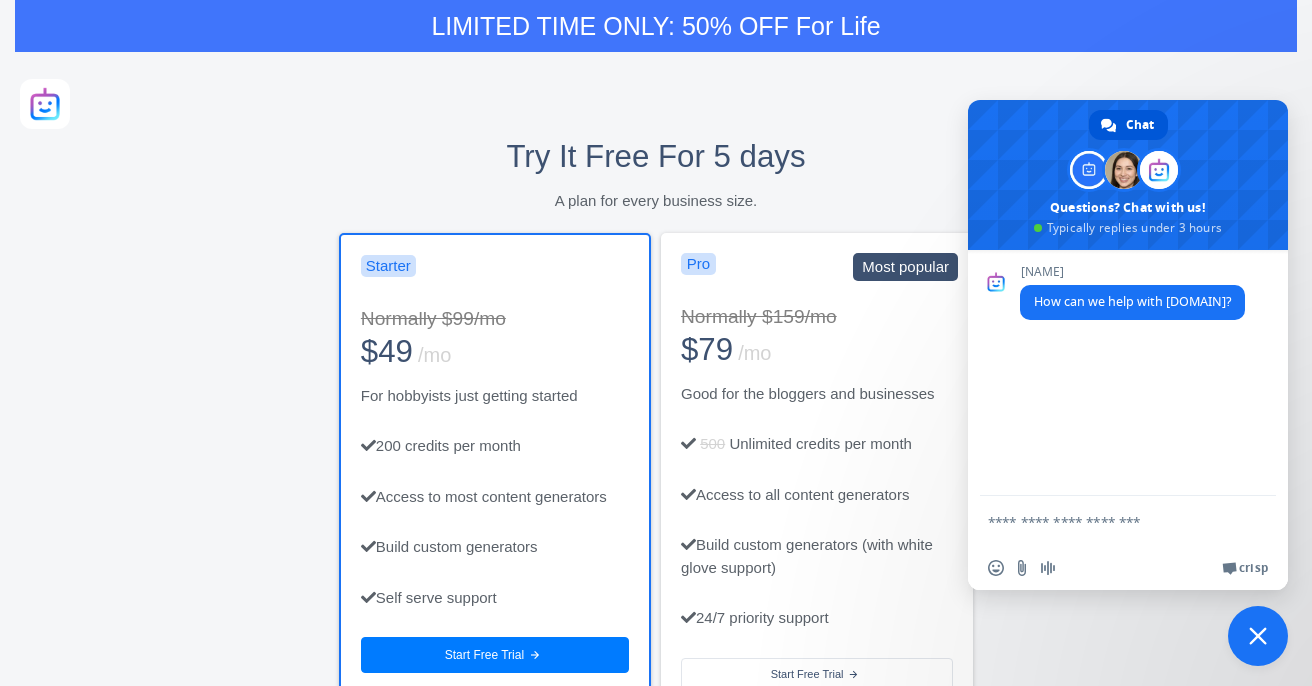 click at bounding box center (1258, 636) 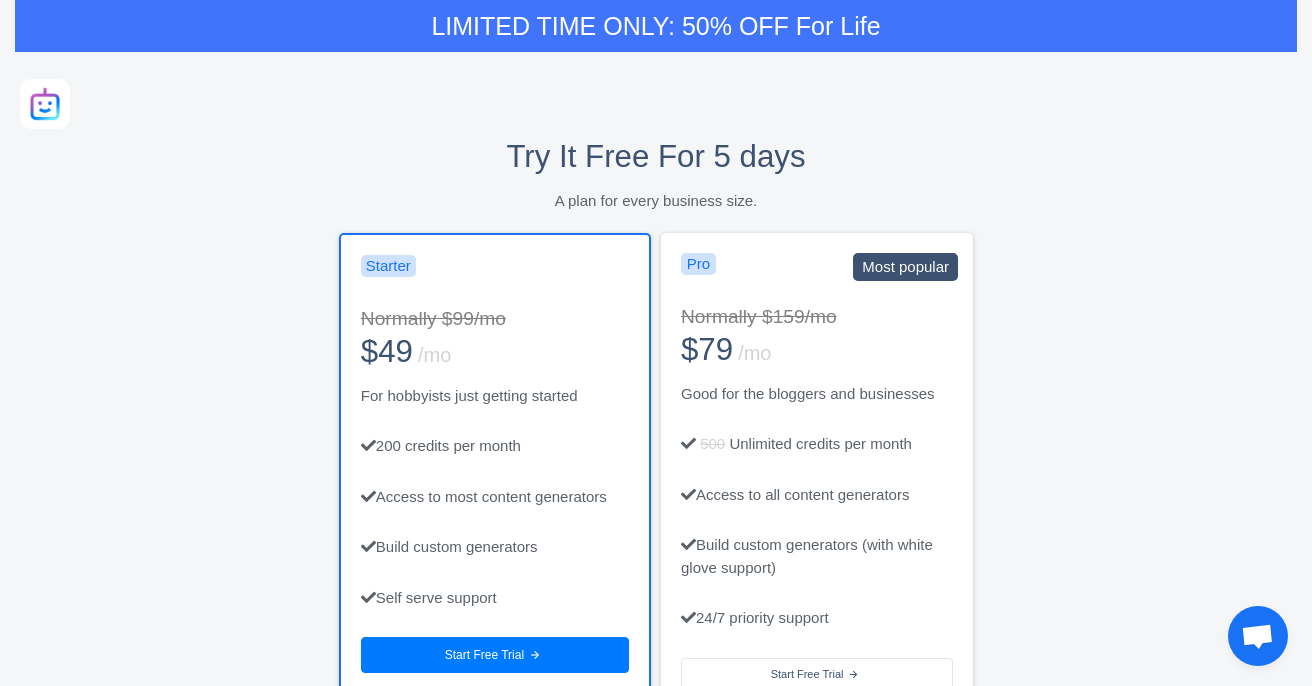click at bounding box center [45, 104] 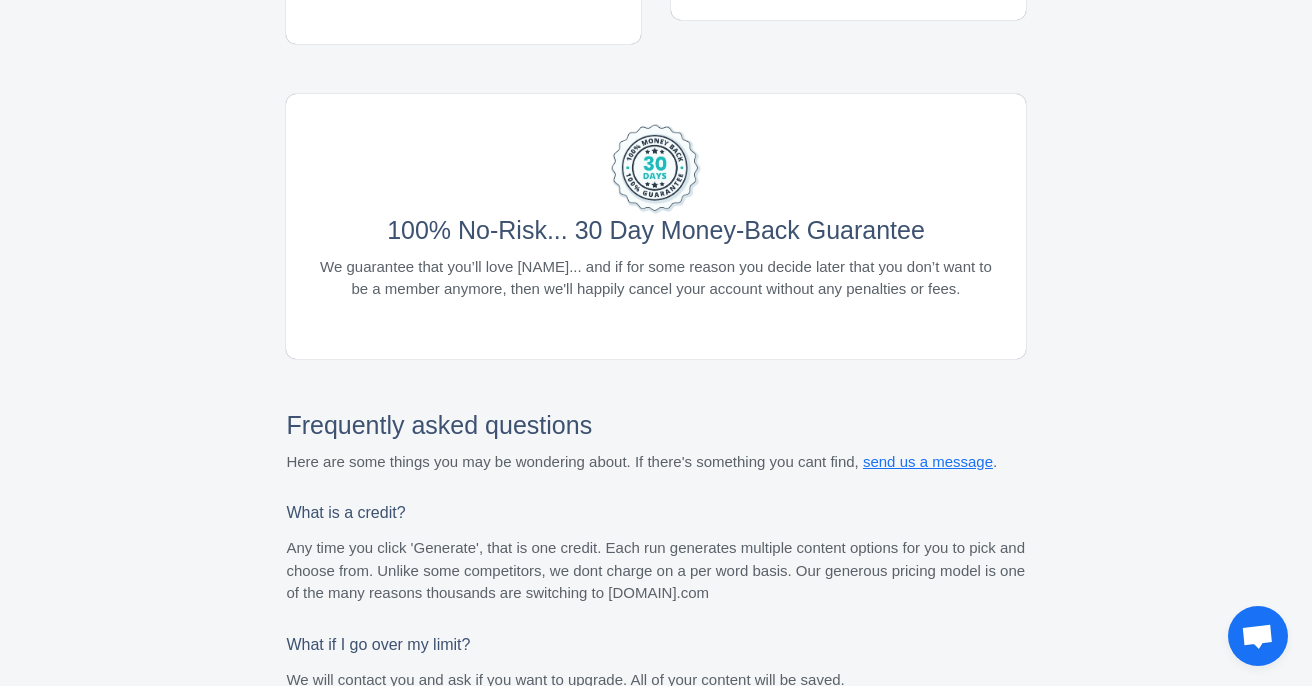 scroll, scrollTop: 2469, scrollLeft: 0, axis: vertical 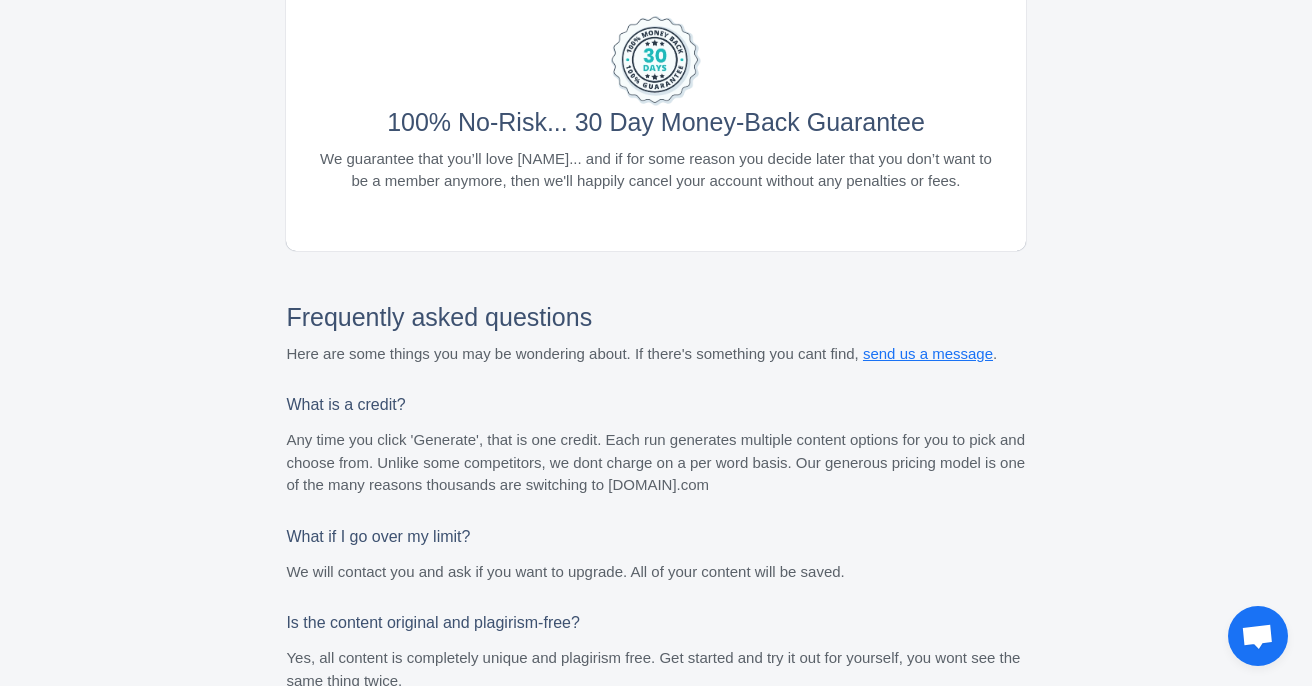 click on "Scroll to top" at bounding box center (655, 797) 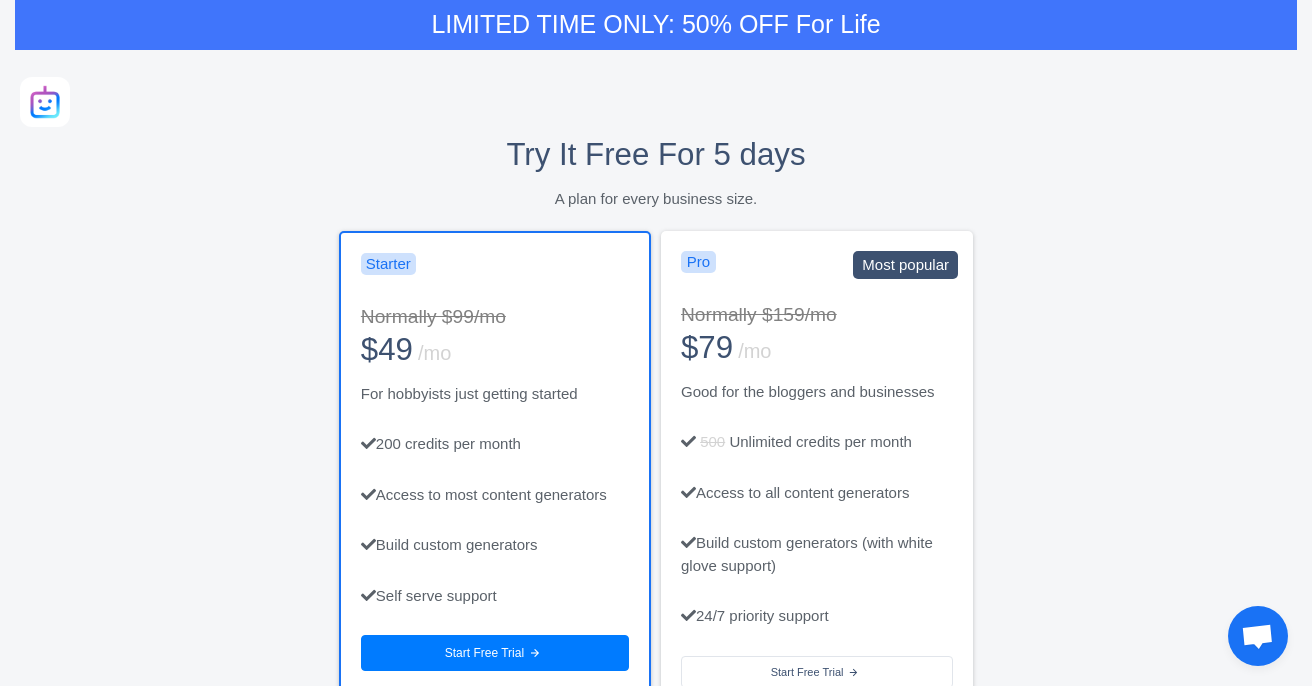 scroll, scrollTop: 0, scrollLeft: 0, axis: both 